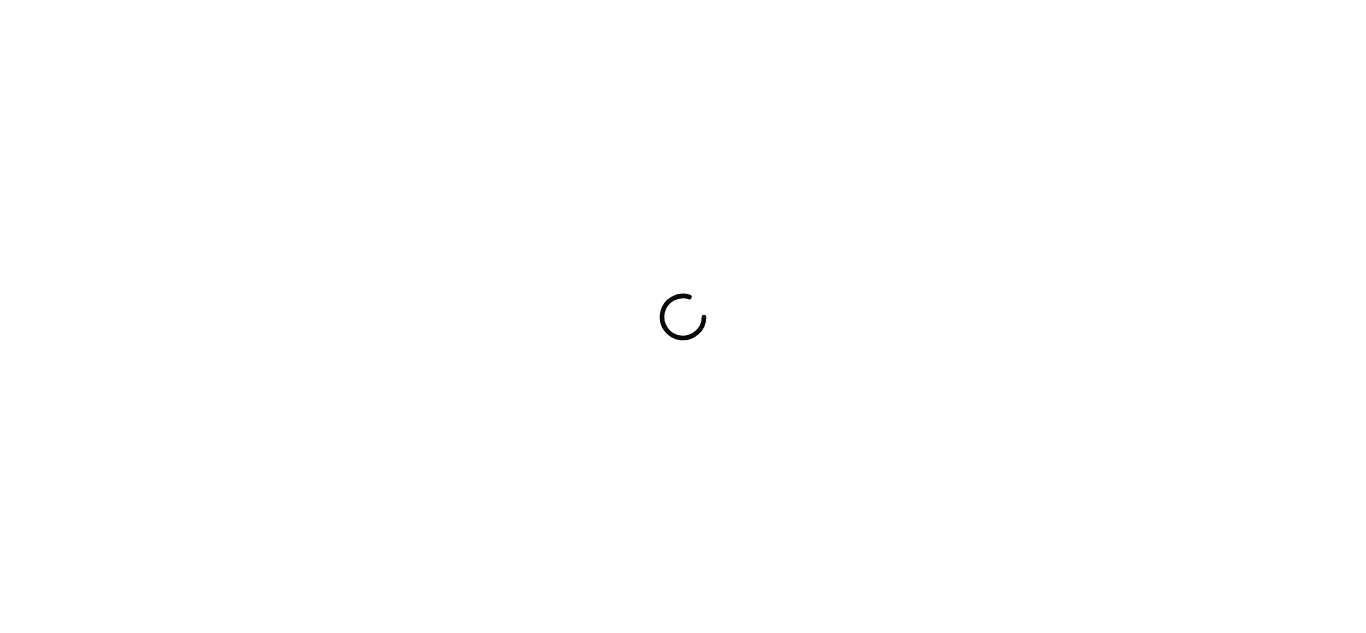 scroll, scrollTop: 0, scrollLeft: 0, axis: both 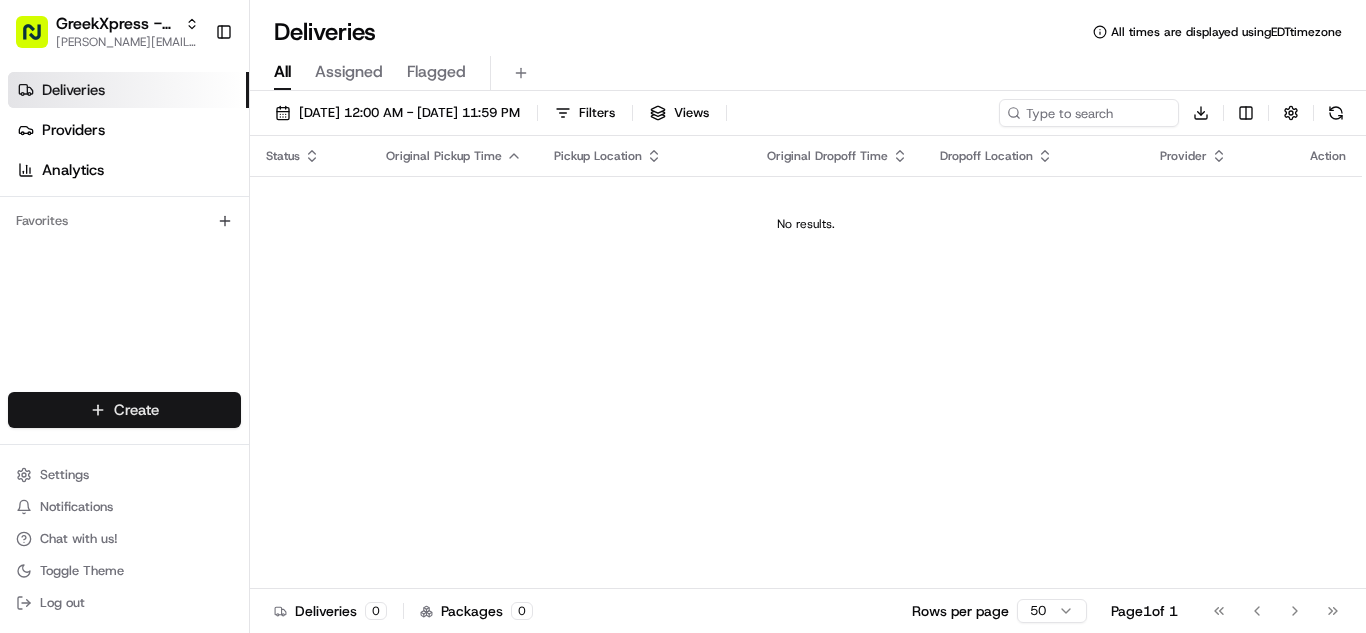click on "Create" at bounding box center (124, 410) 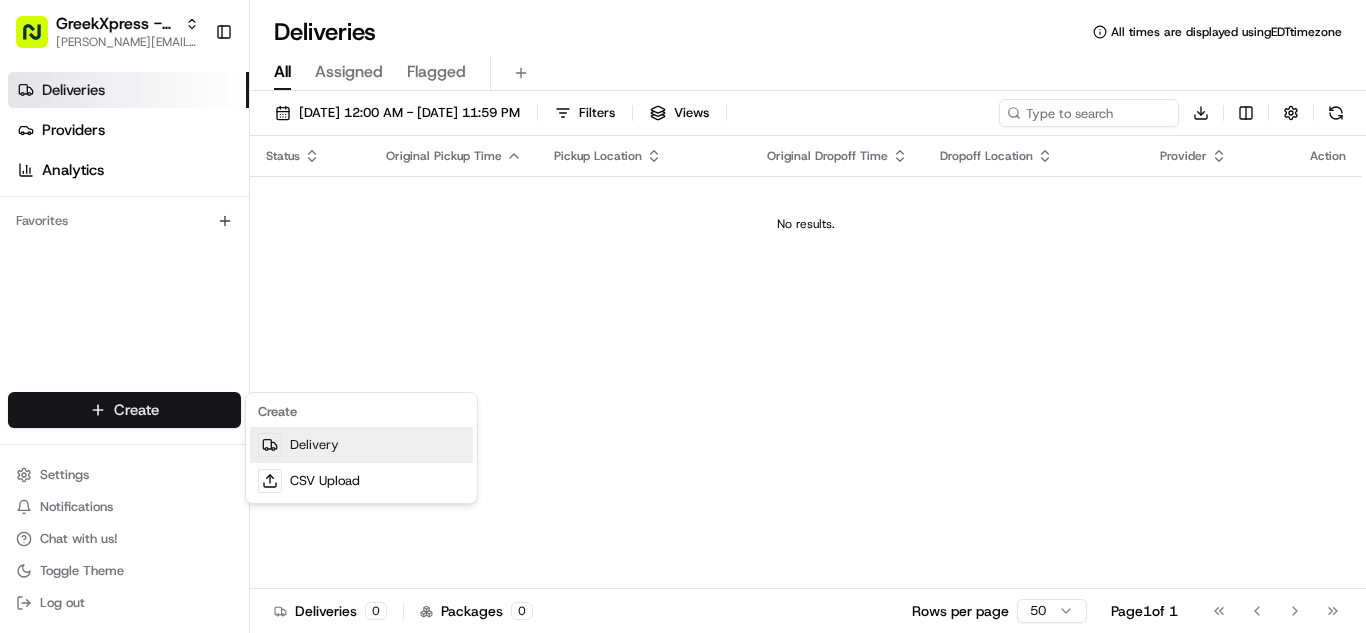 click on "Delivery" at bounding box center (361, 445) 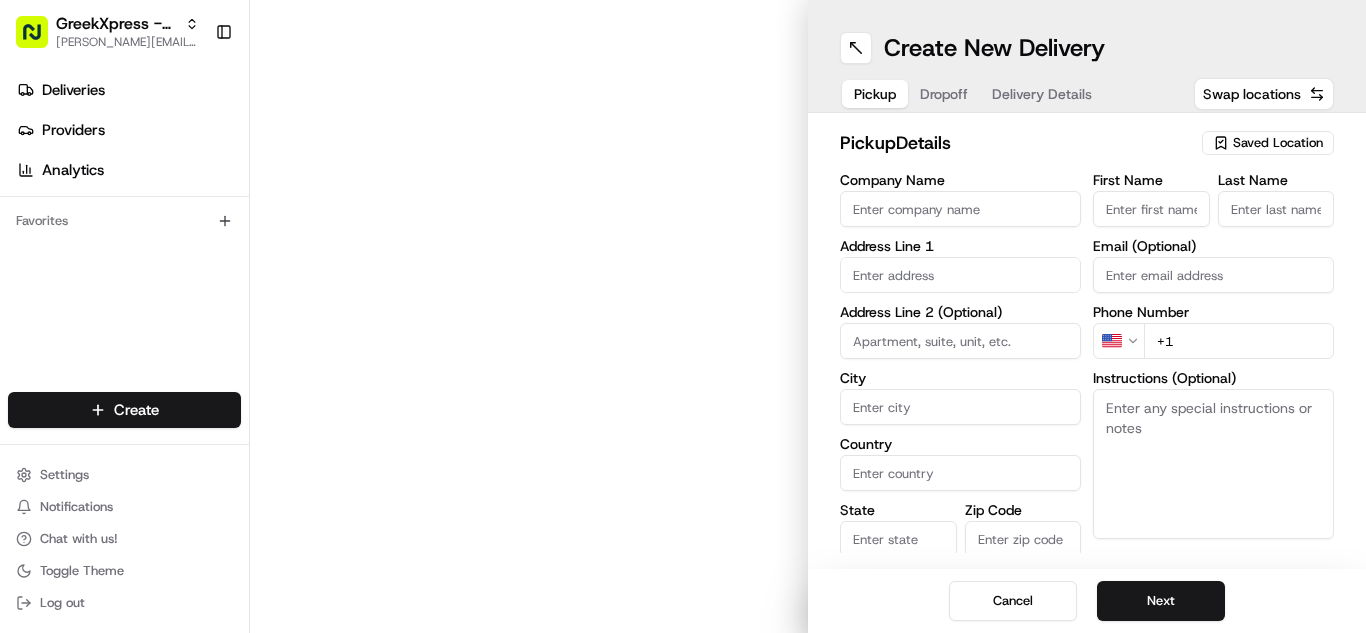 click on "Saved Location" at bounding box center [1278, 143] 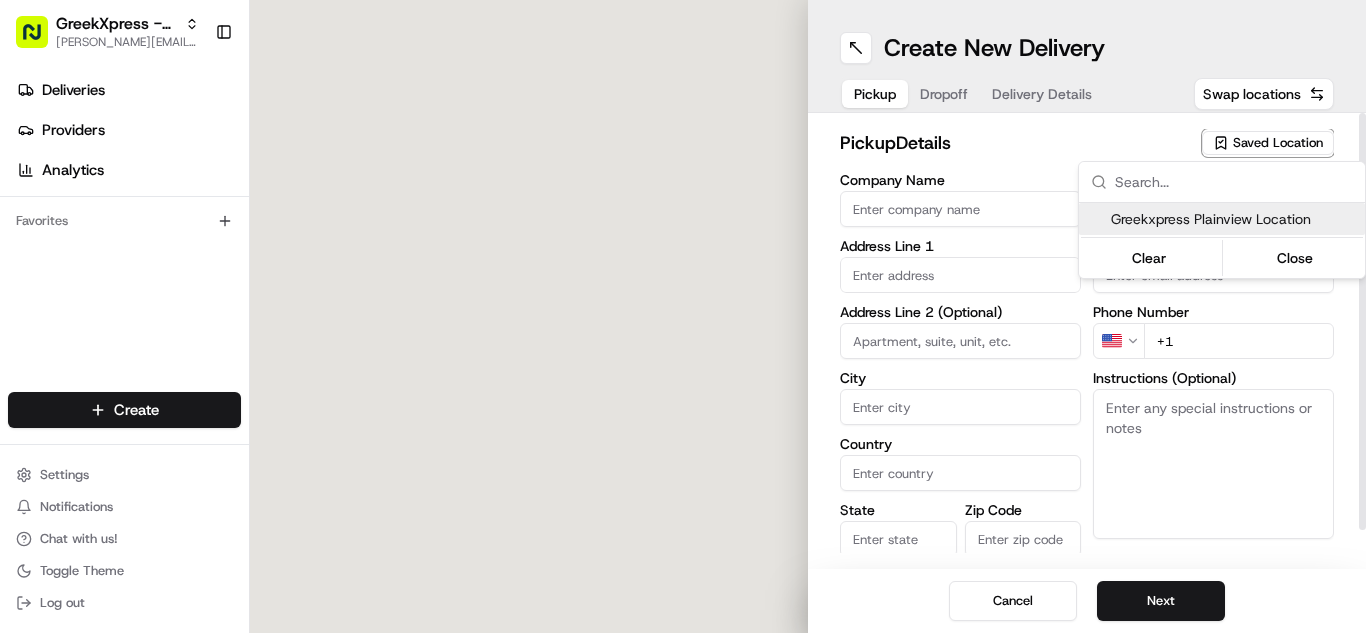 click on "Greekxpress Plainview Location" at bounding box center (1234, 219) 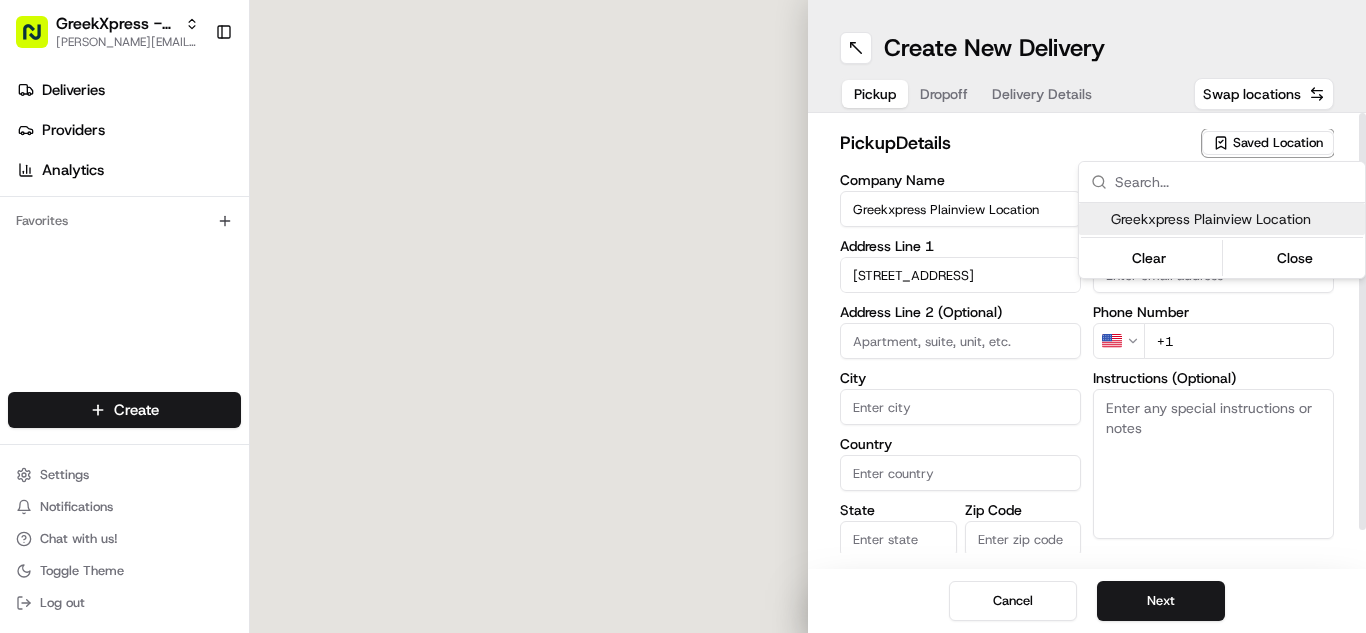 type on "Plainview" 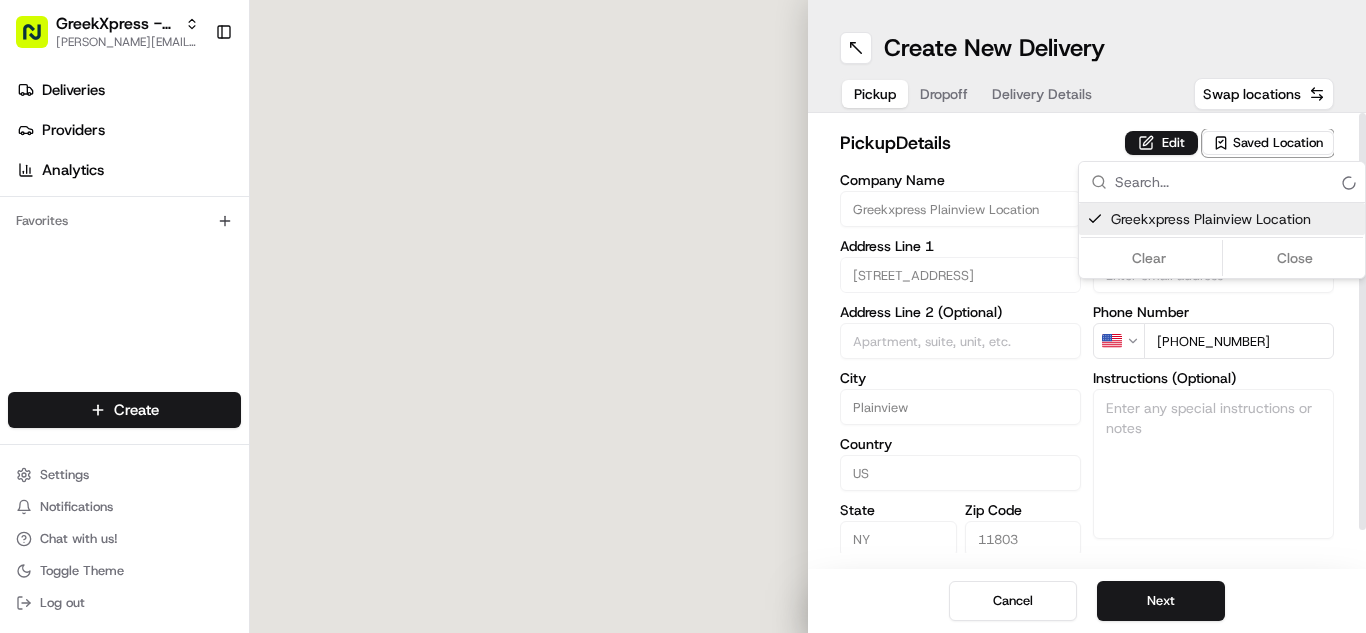 click on "Clear Close" at bounding box center [1222, 258] 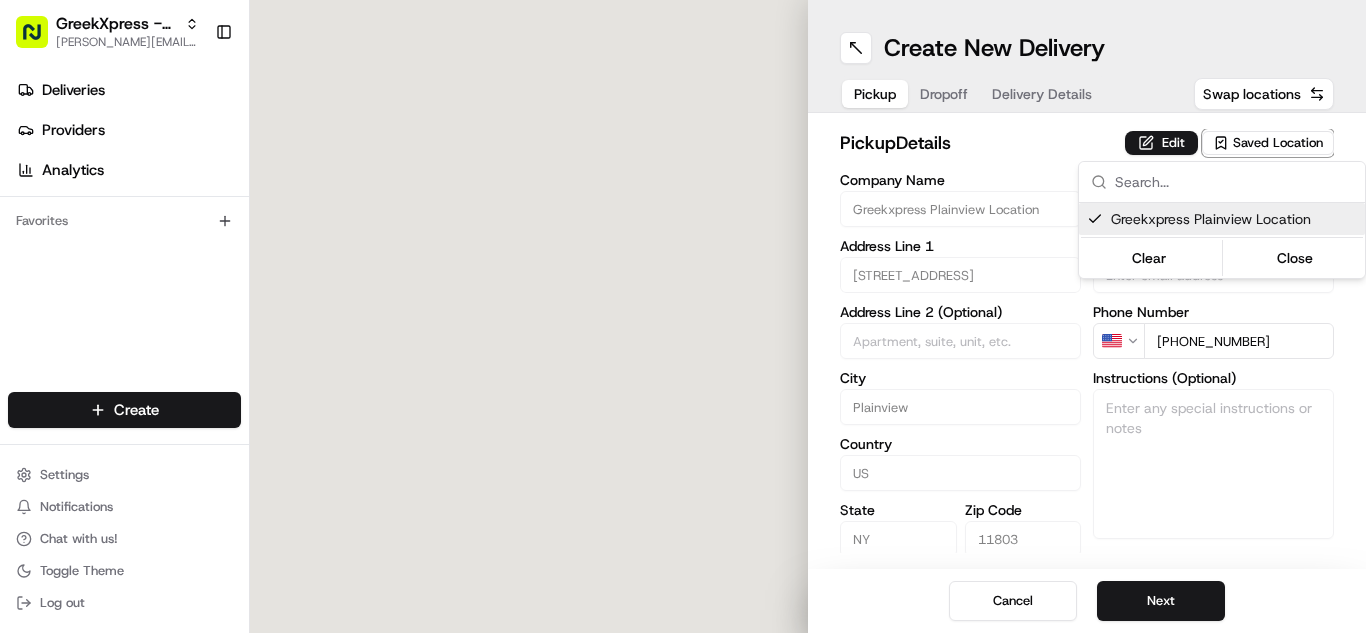 scroll, scrollTop: 0, scrollLeft: 0, axis: both 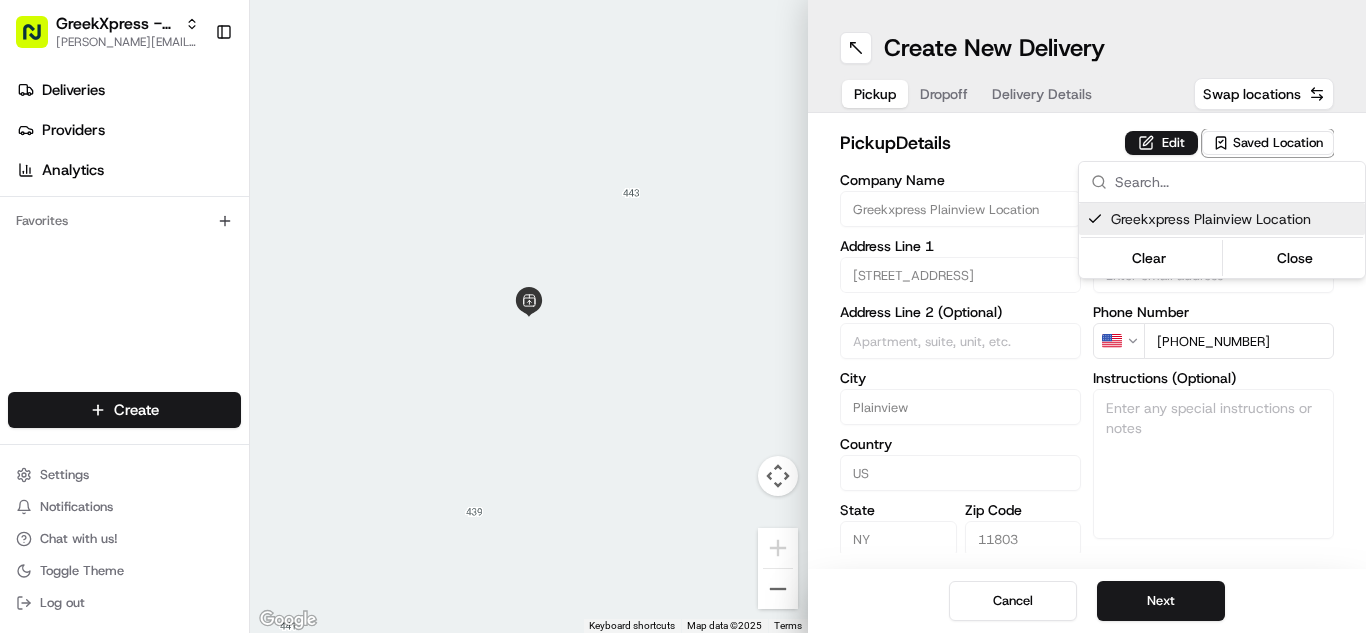 click on "Close" at bounding box center (1295, 258) 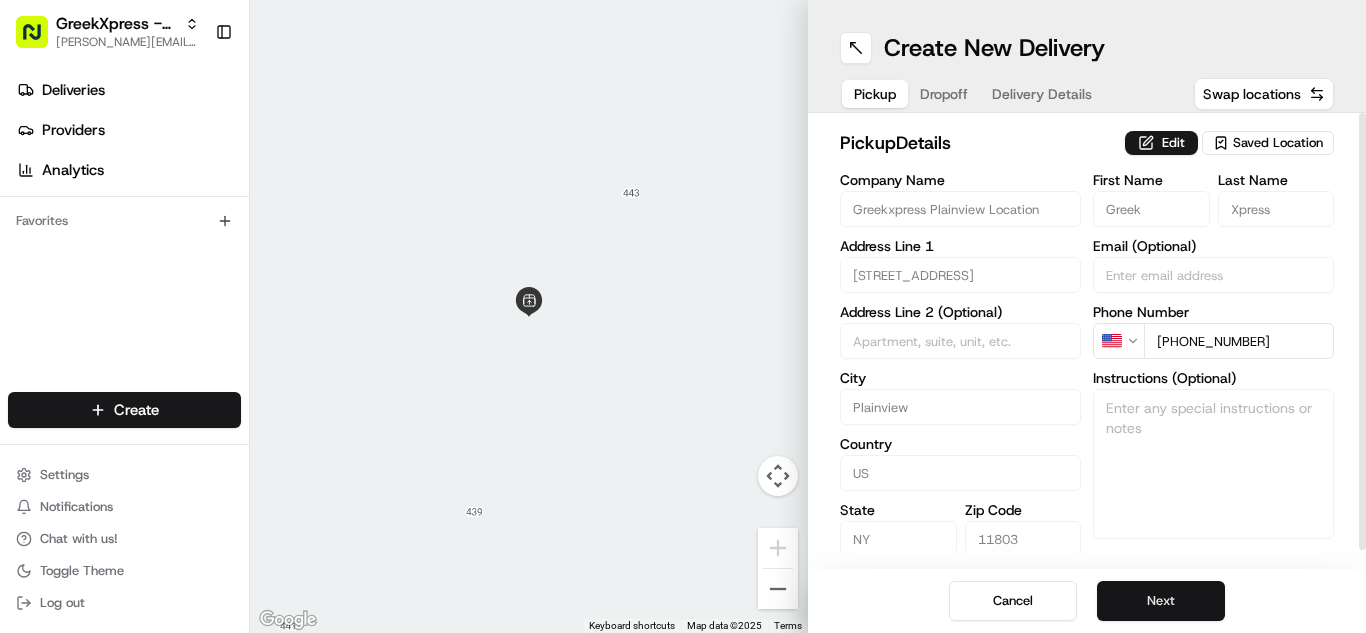 click on "Next" at bounding box center [1161, 601] 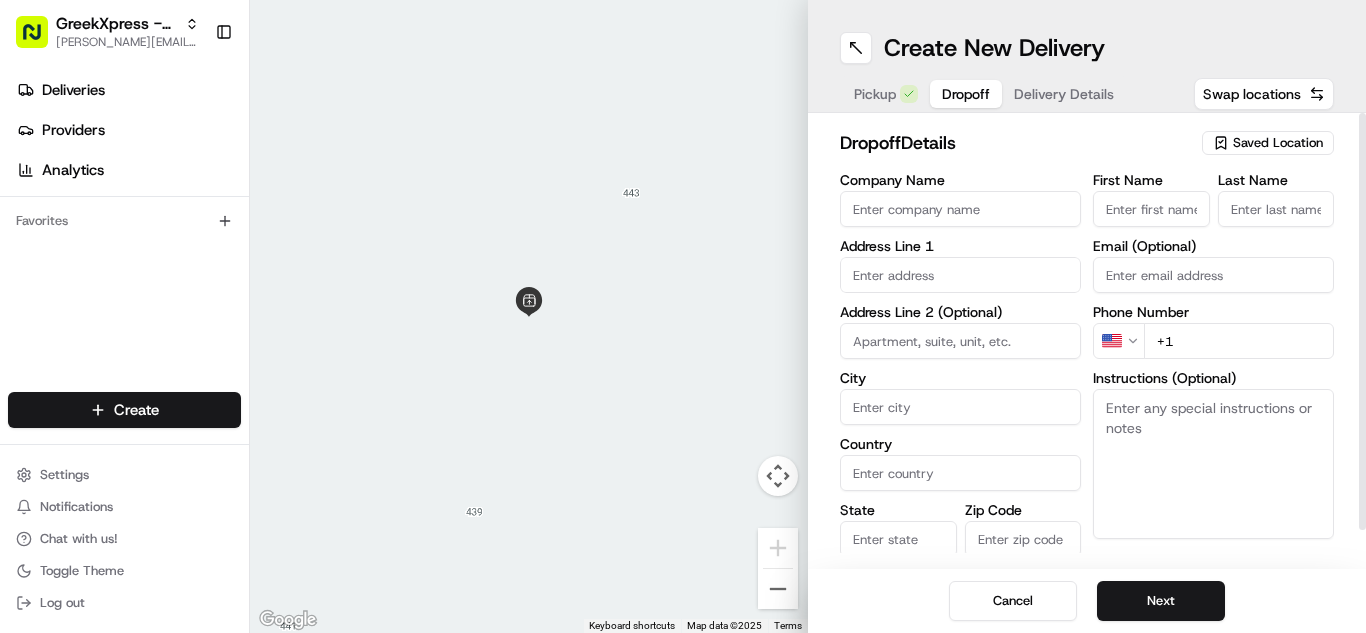 click on "Instructions (Optional)" at bounding box center [1213, 464] 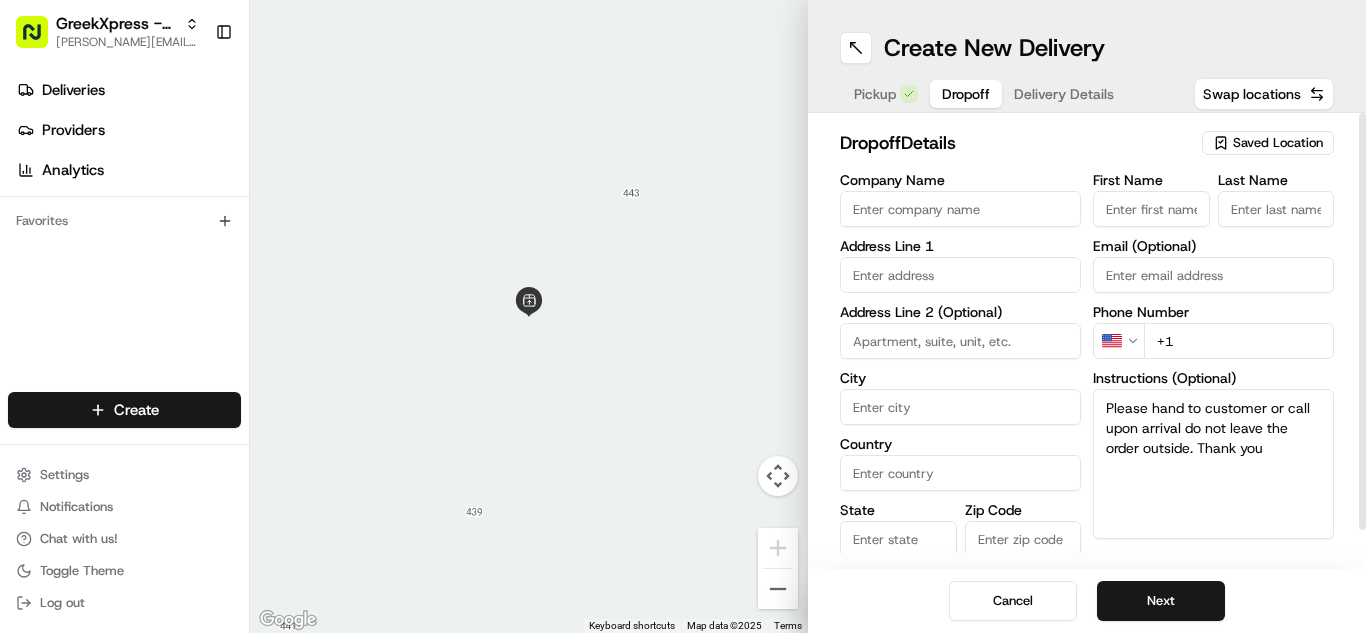 type on "Please hand to customer or call upon arrival do not leave the order outside. Thank you" 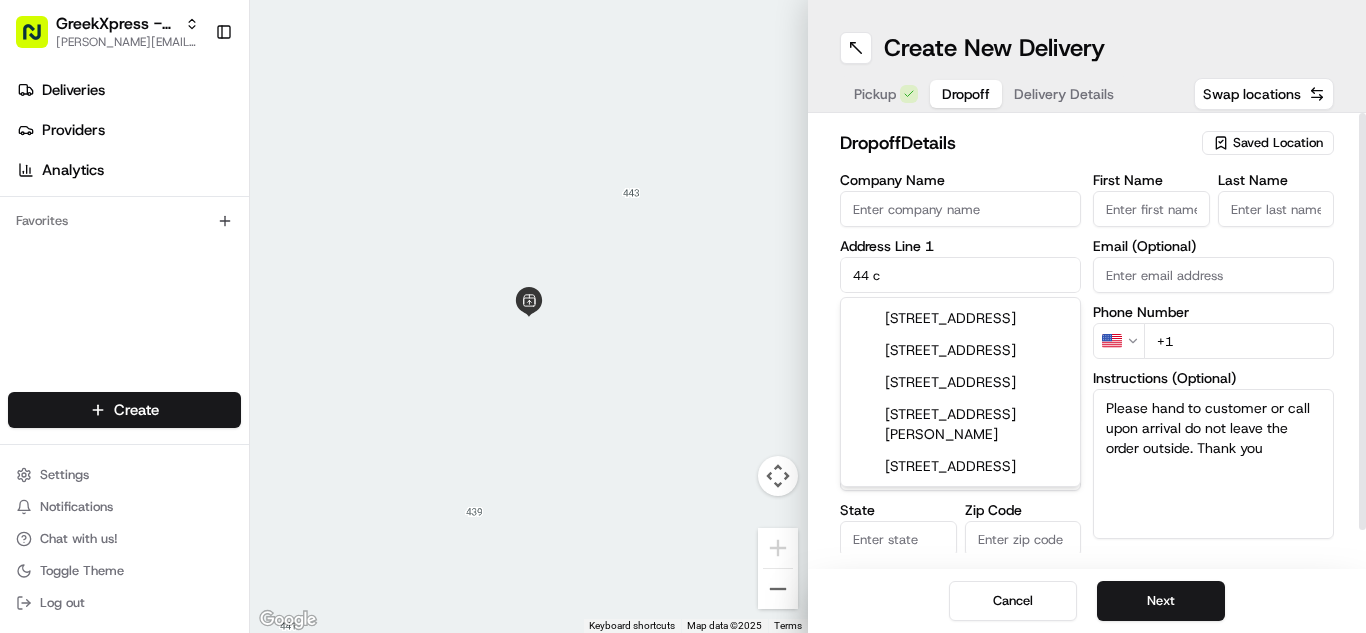 type on "[STREET_ADDRESS]" 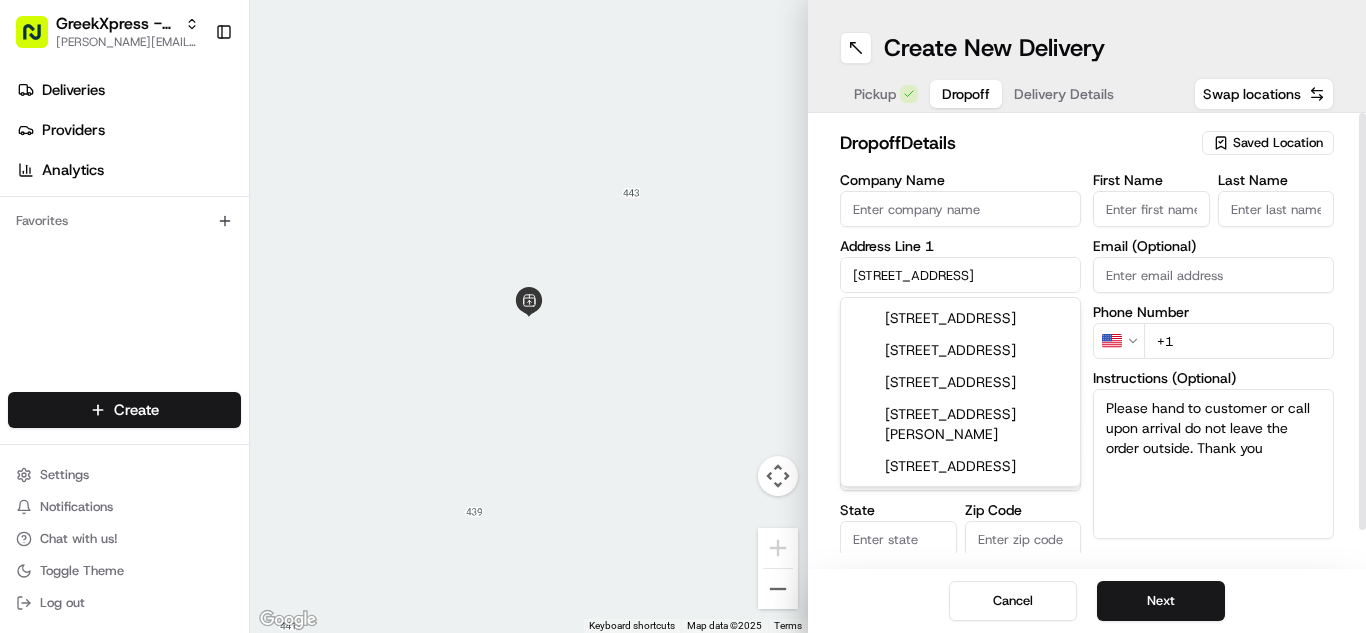 type on "[GEOGRAPHIC_DATA]" 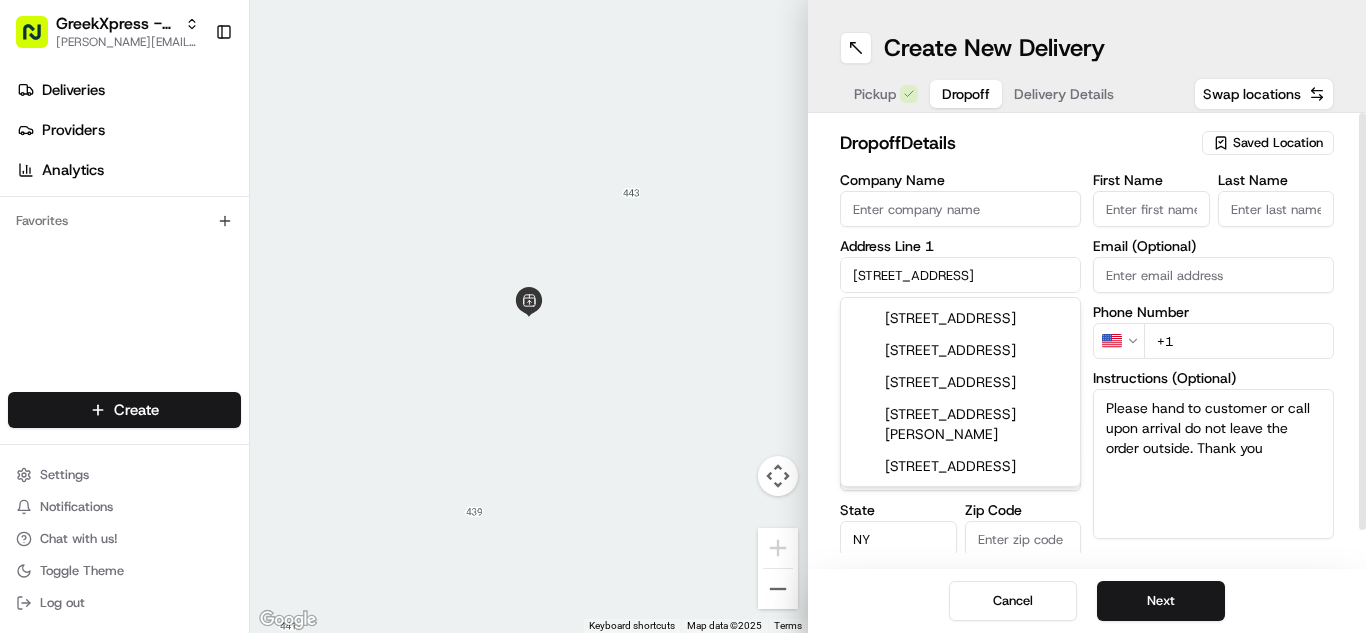 type on "11801" 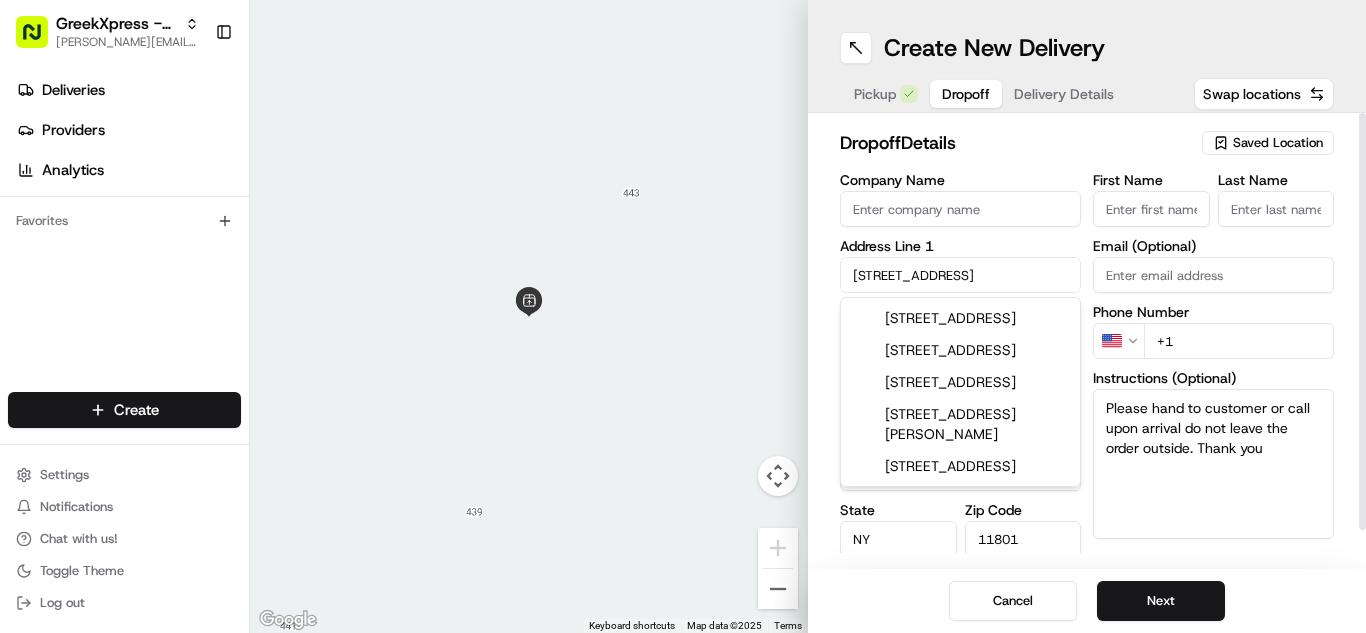 type on "[PERSON_NAME]" 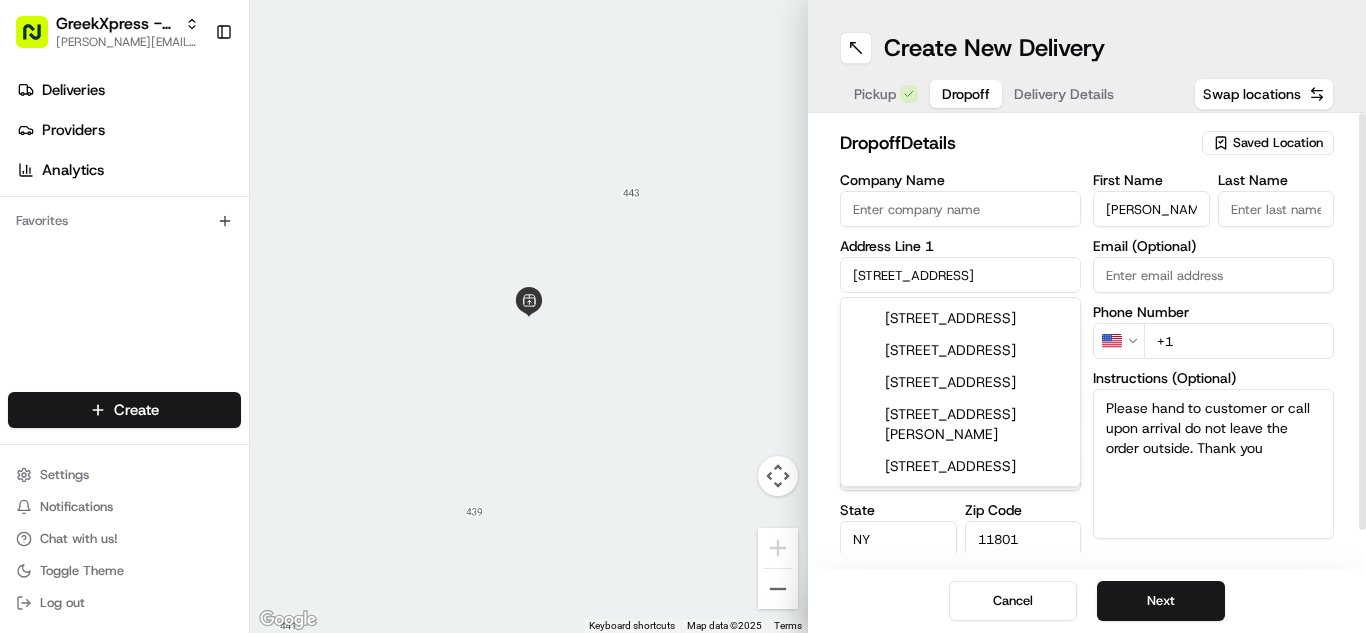 type on "n" 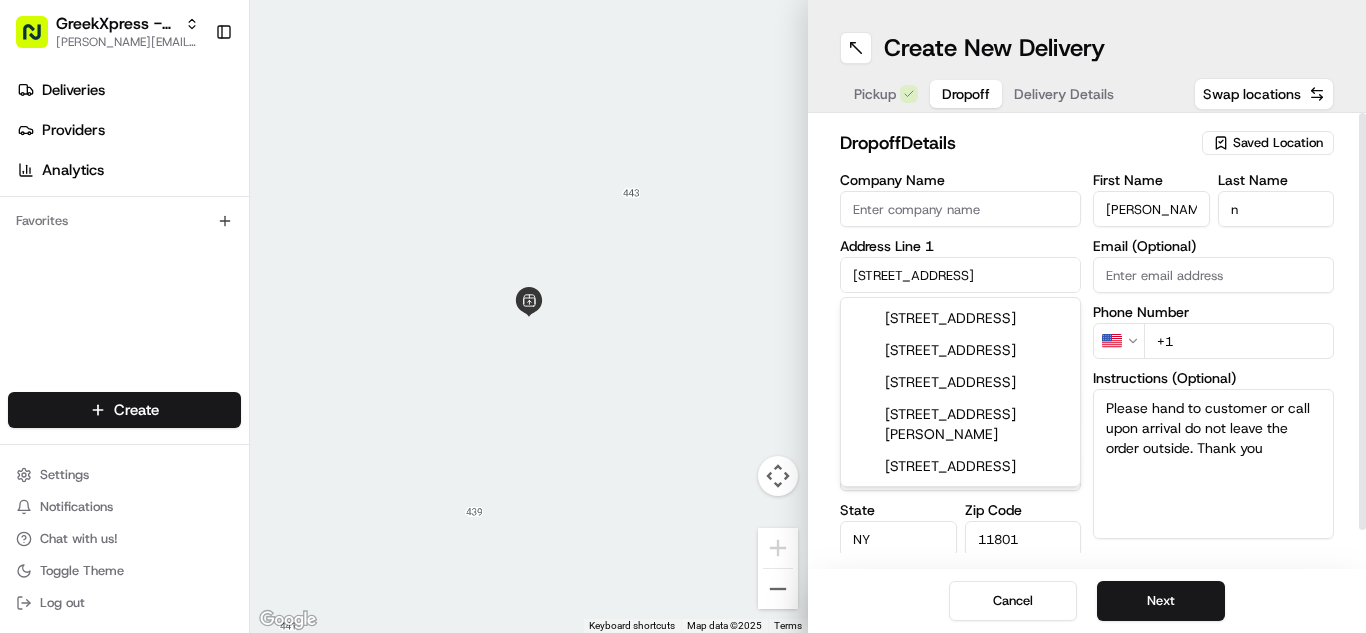 type on "[PHONE_NUMBER]" 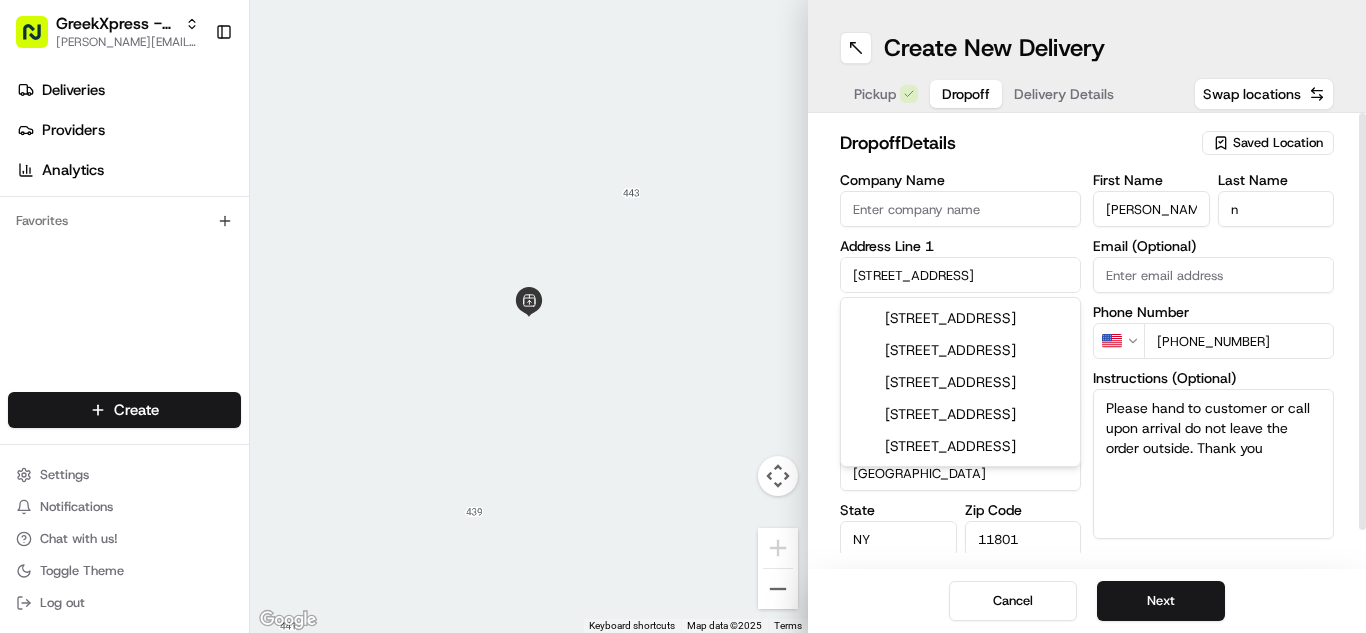 click on "Cancel Next" at bounding box center (1087, 601) 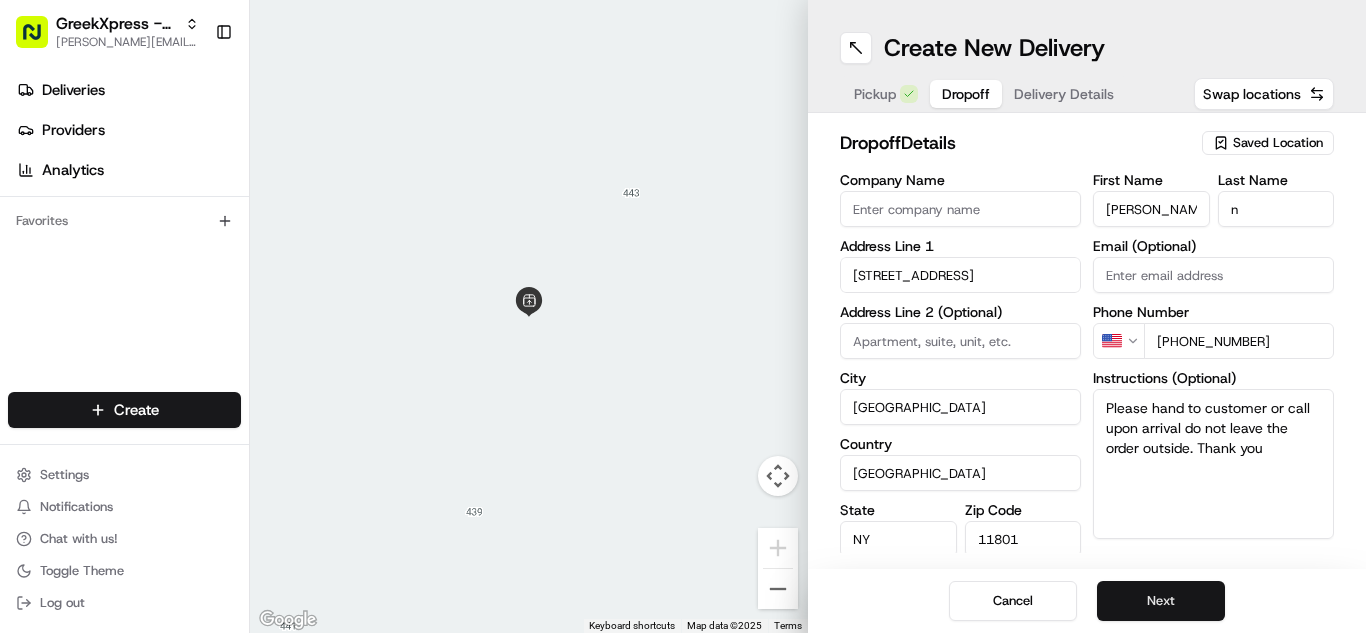 click on "Next" at bounding box center [1161, 601] 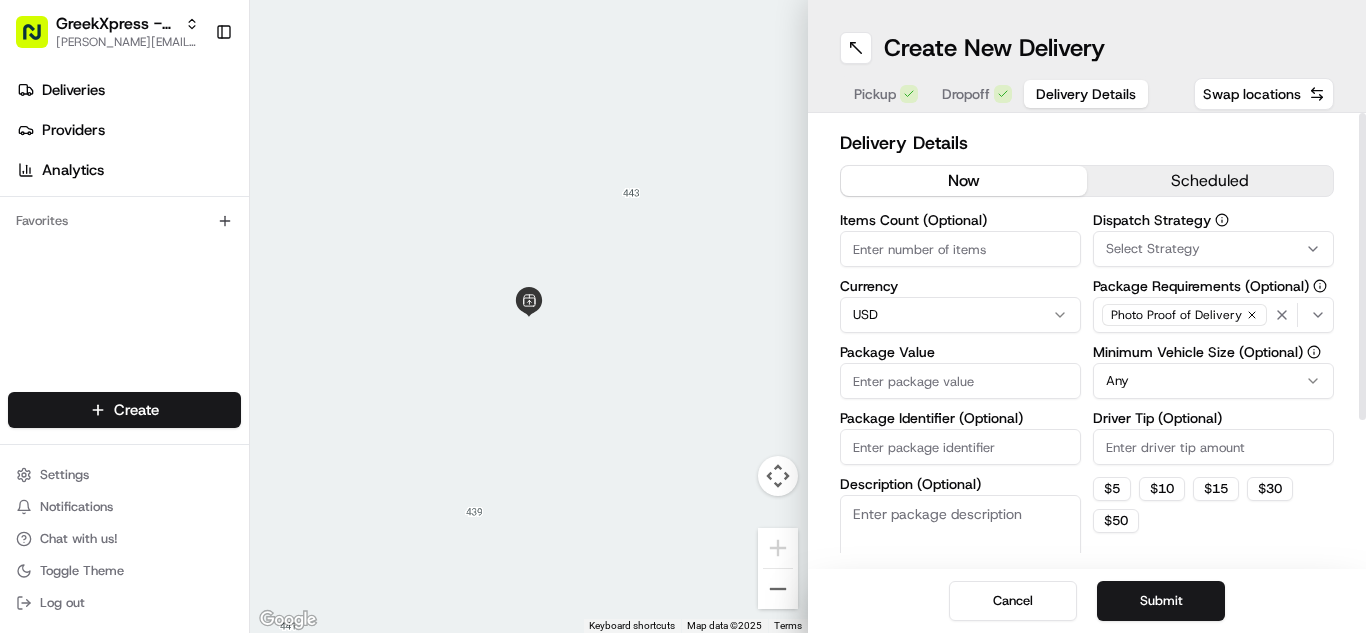 click on "Package Value" at bounding box center (960, 381) 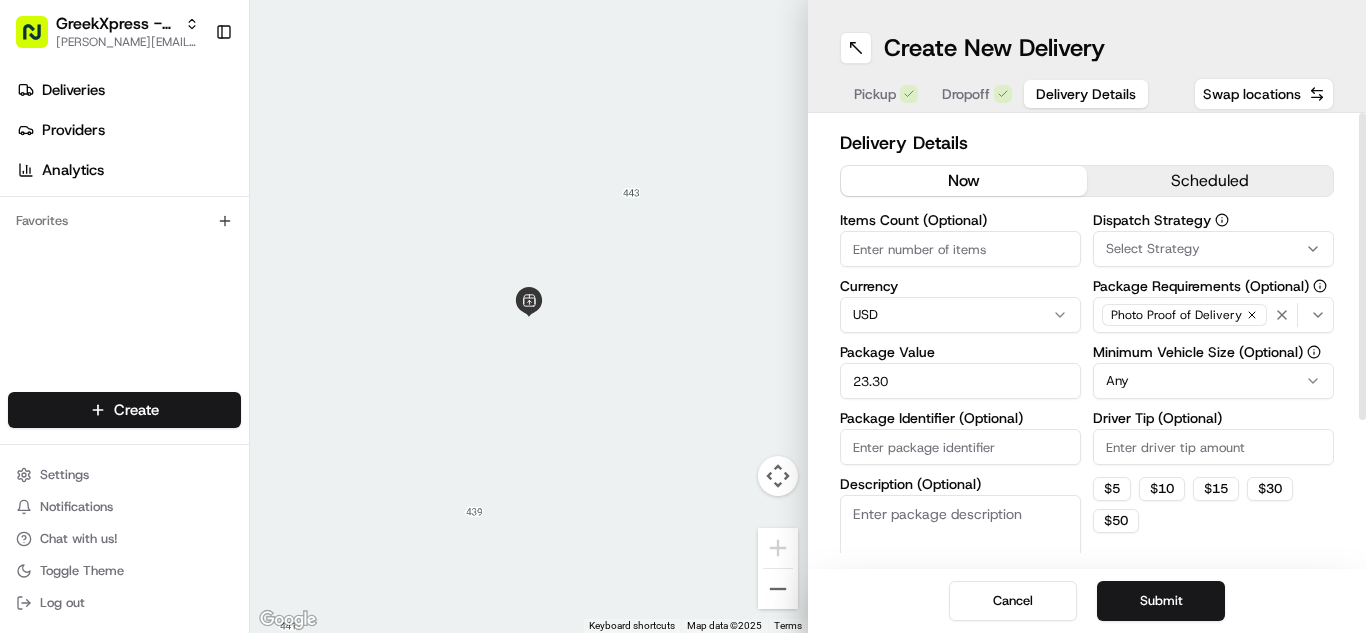 type on "23.30" 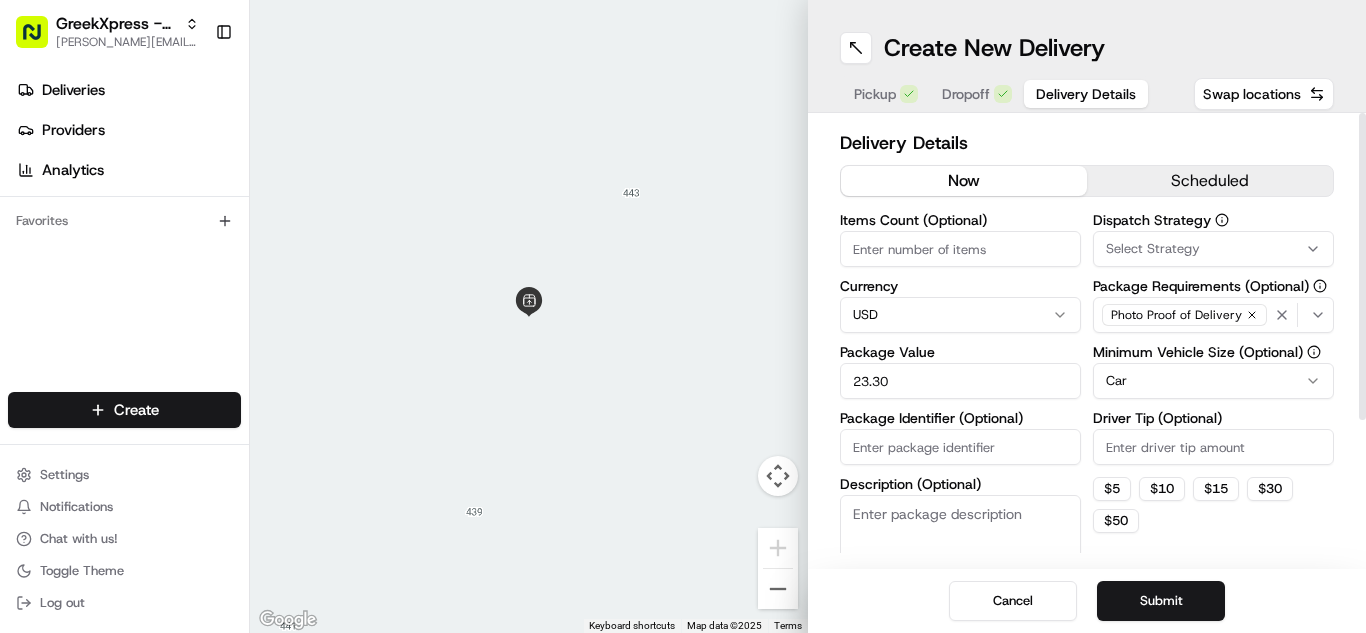 click on "Driver Tip (Optional)" at bounding box center [1213, 447] 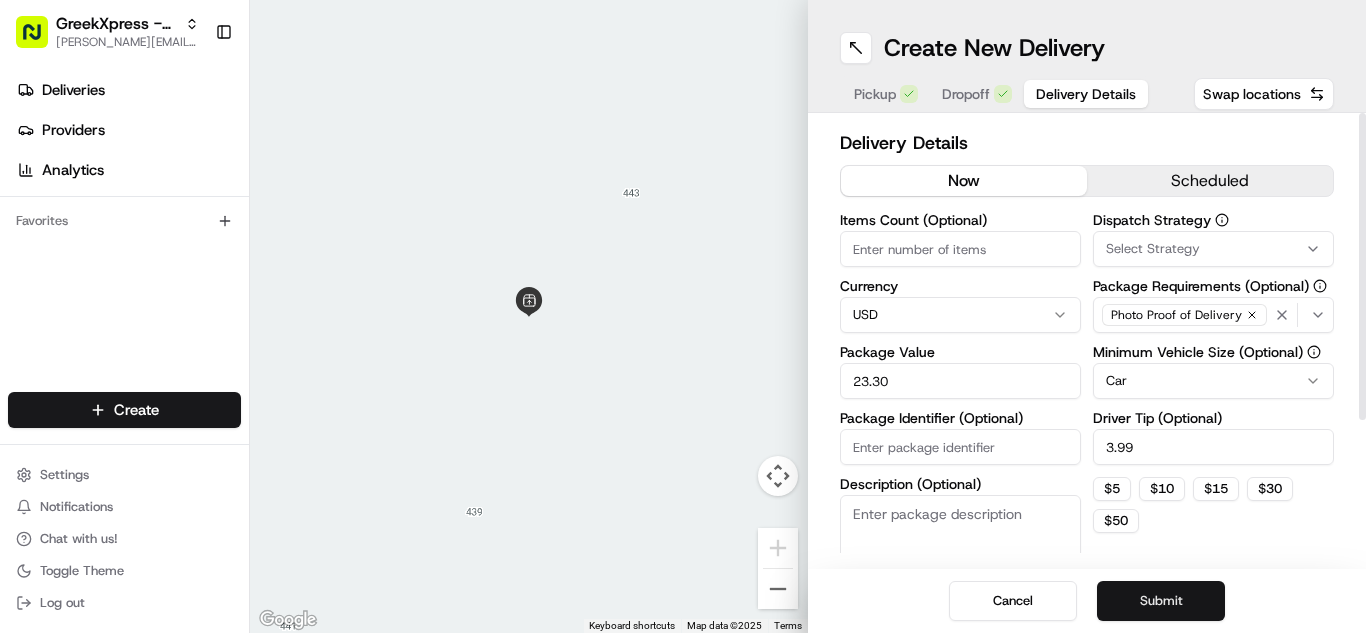 type on "3.99" 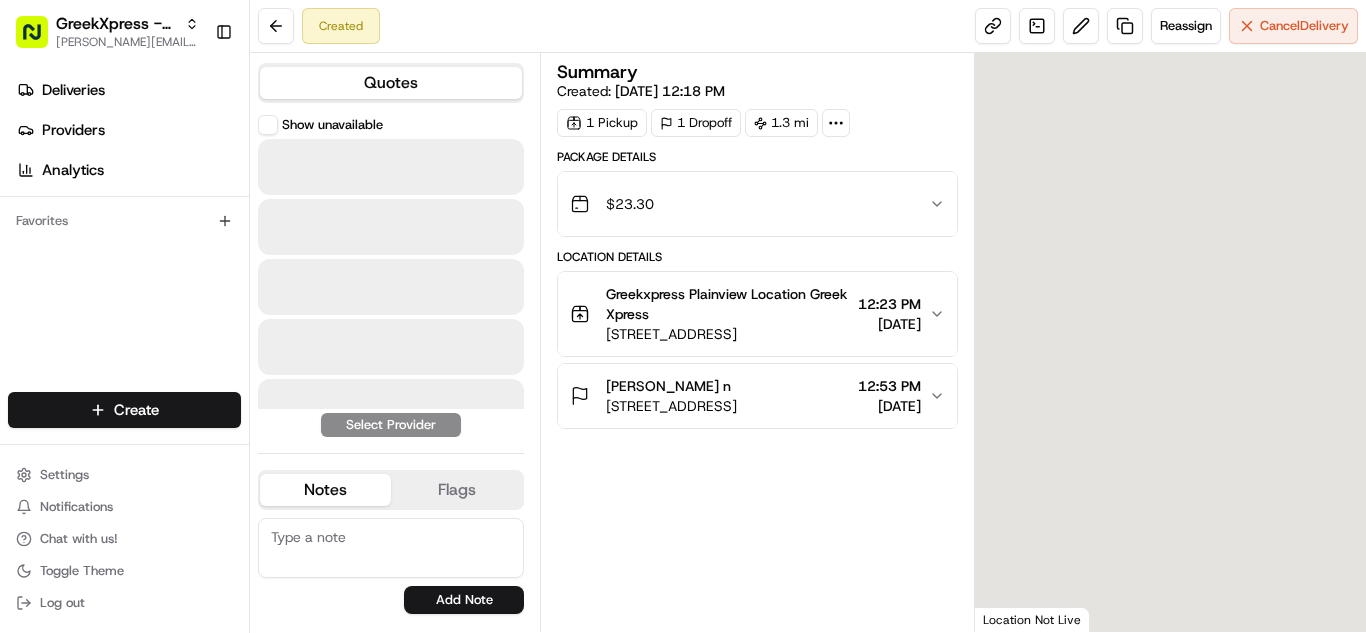 click at bounding box center (391, 167) 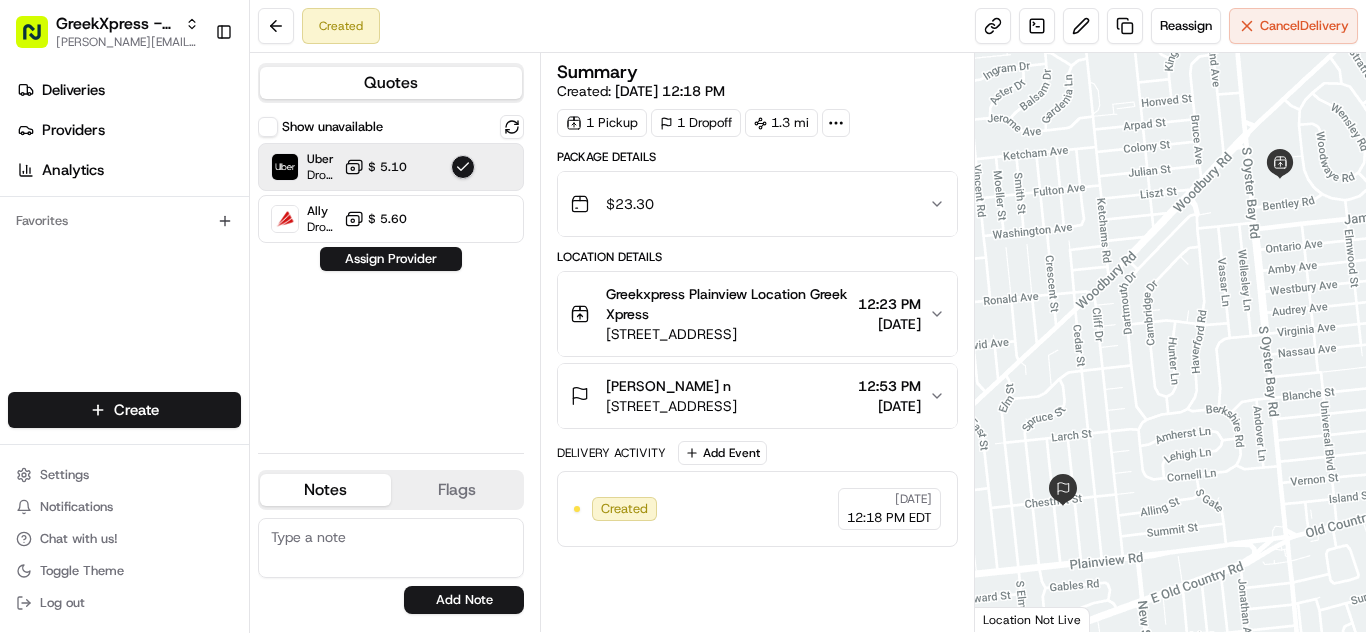 click on "$   5.10" at bounding box center [387, 167] 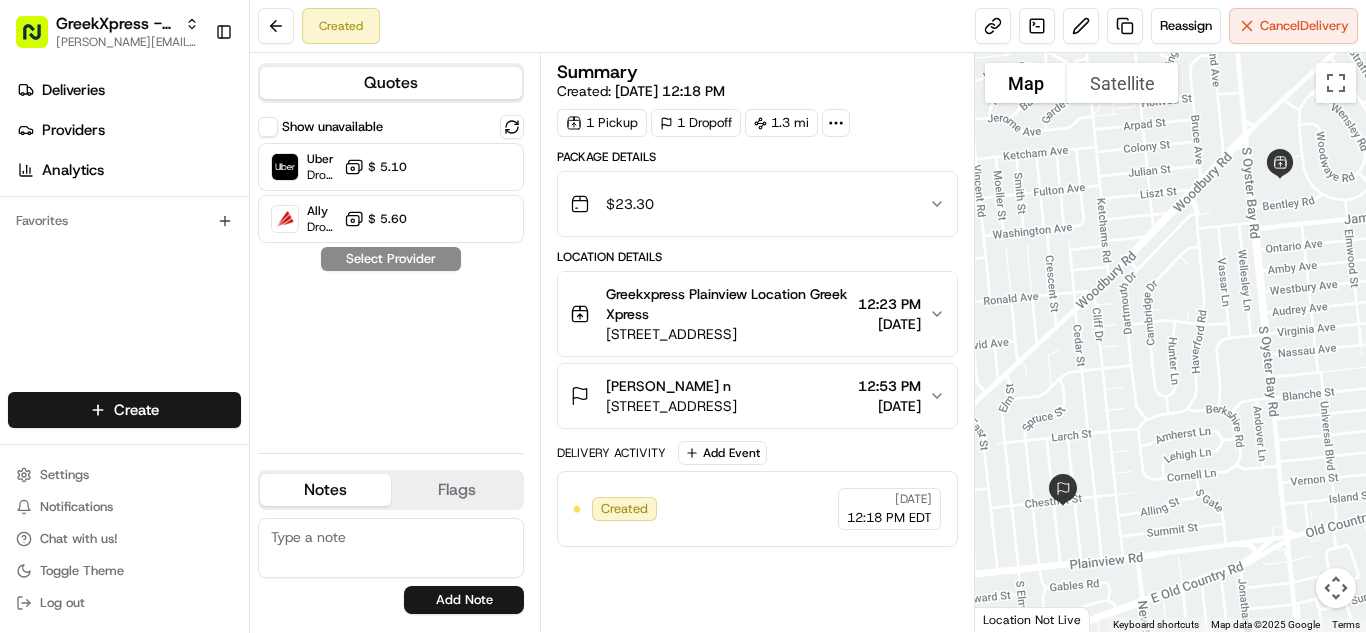 click on "Uber Dropoff ETA   20 minutes $   5.10 Ally Dropoff ETA   7 hours $   5.60" at bounding box center [391, 193] 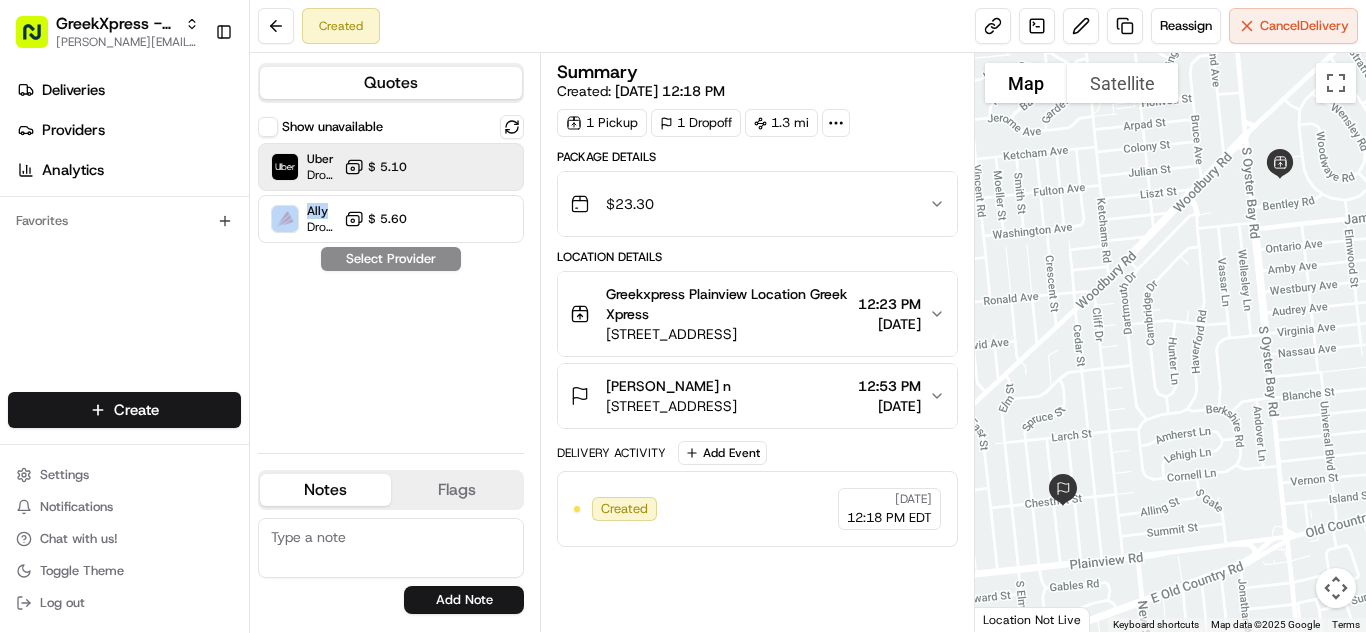 click on "Uber Dropoff ETA   20 minutes $   5.10 Ally Dropoff ETA   7 hours $   5.60" at bounding box center [391, 193] 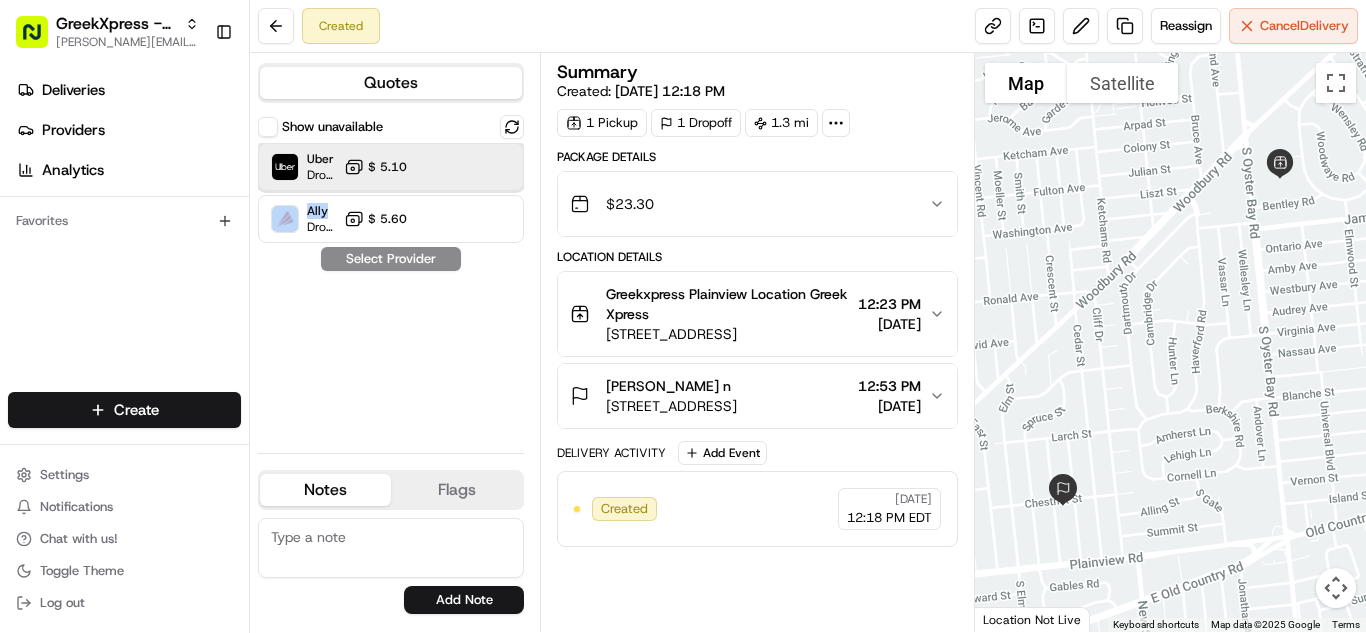 click on "Uber Dropoff ETA   20 minutes $   5.10" at bounding box center [391, 167] 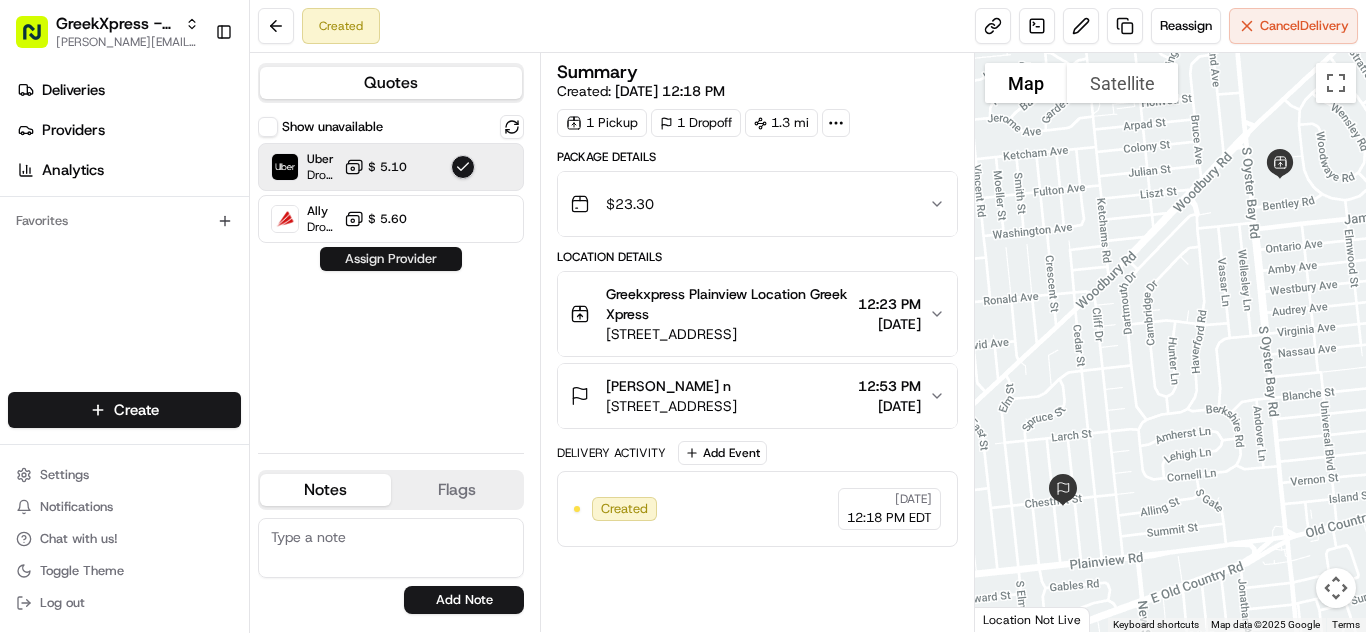 click on "Assign Provider" at bounding box center (391, 259) 